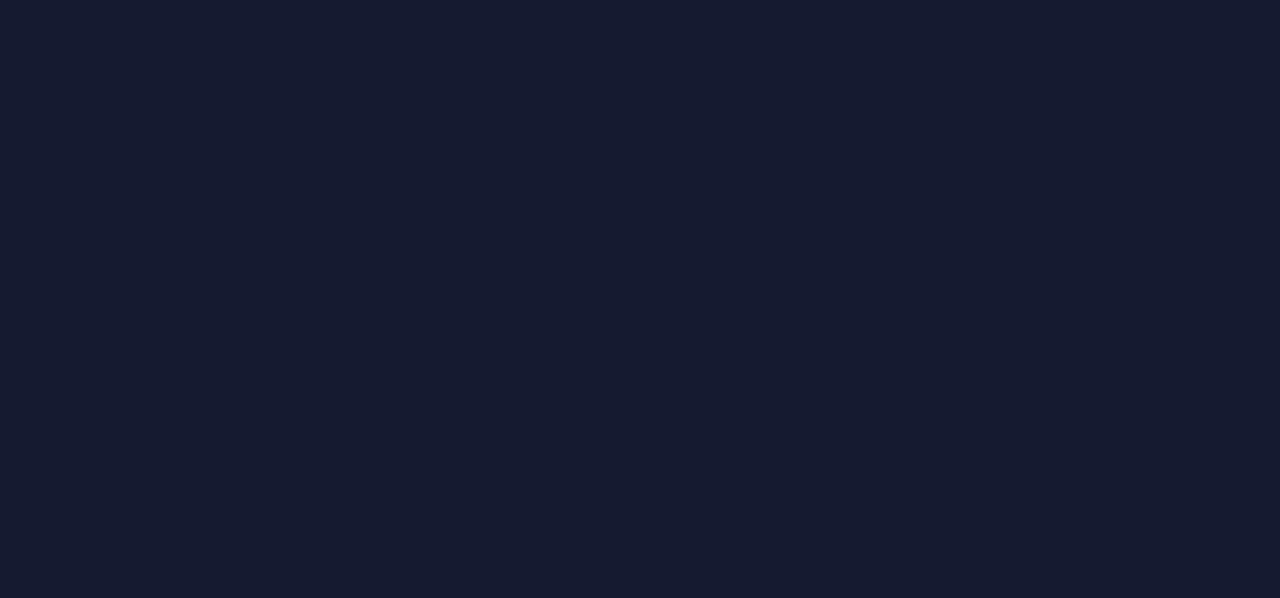 scroll, scrollTop: 0, scrollLeft: 0, axis: both 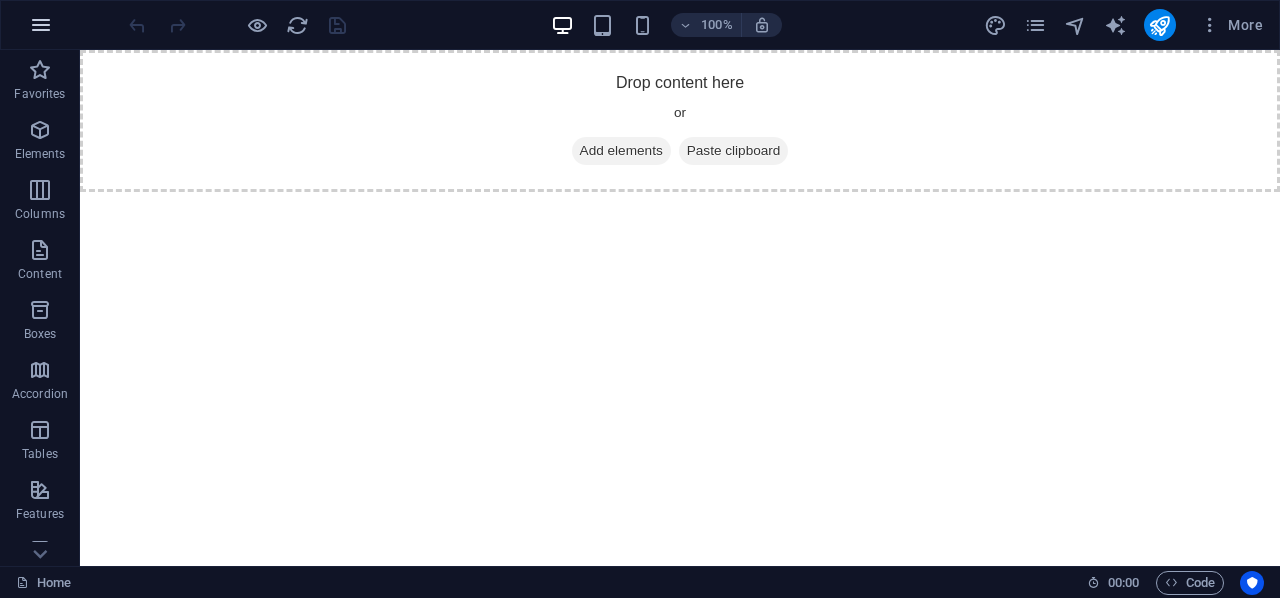 click at bounding box center [41, 25] 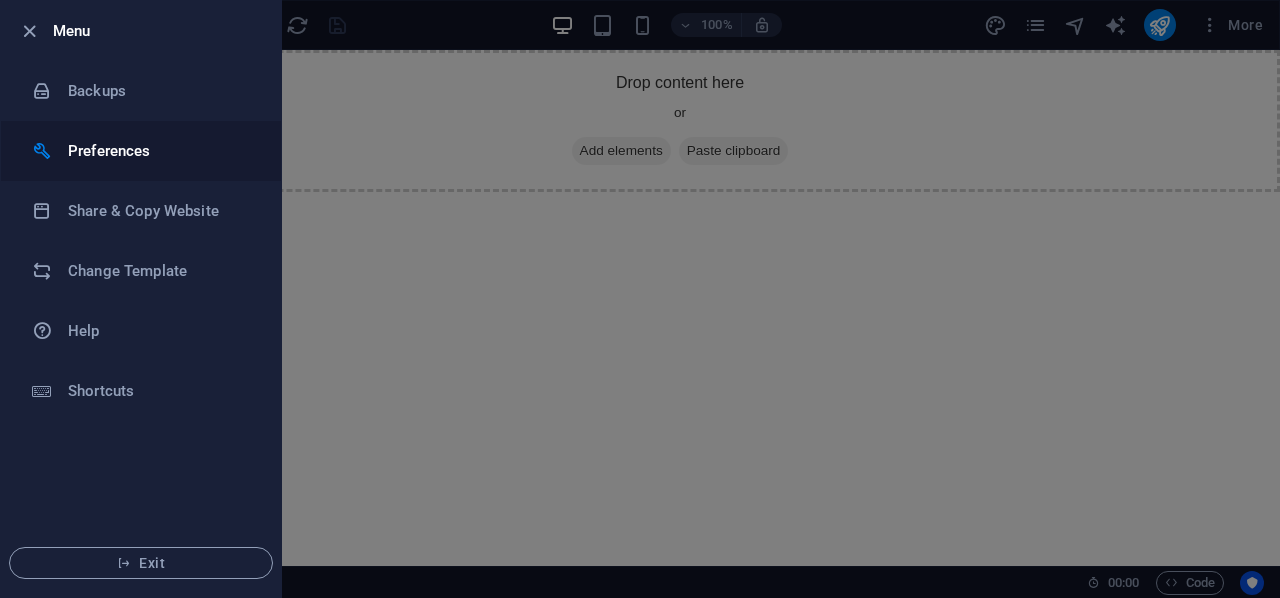 click on "Preferences" at bounding box center [141, 151] 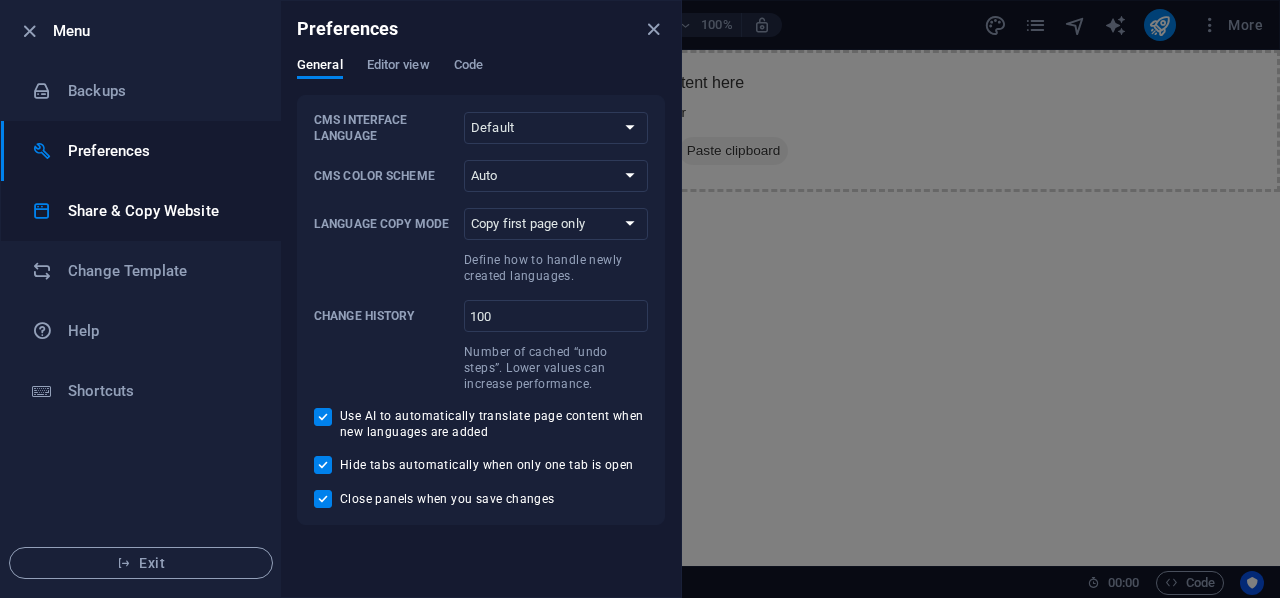 click on "Share & Copy Website" at bounding box center (141, 211) 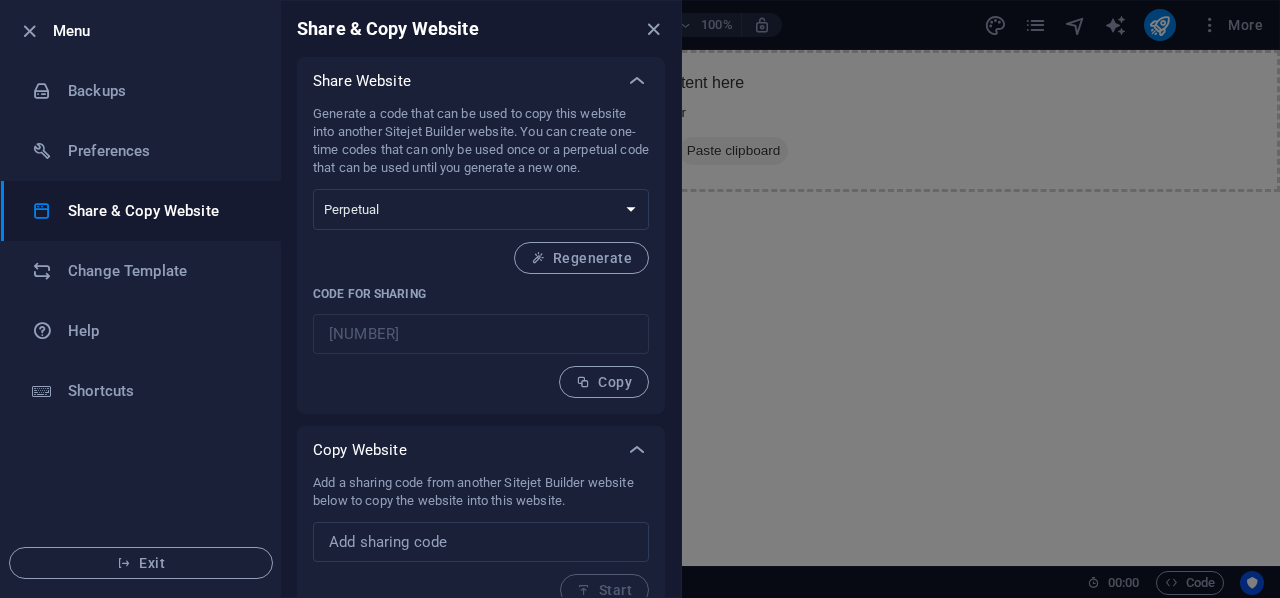 scroll, scrollTop: 24, scrollLeft: 0, axis: vertical 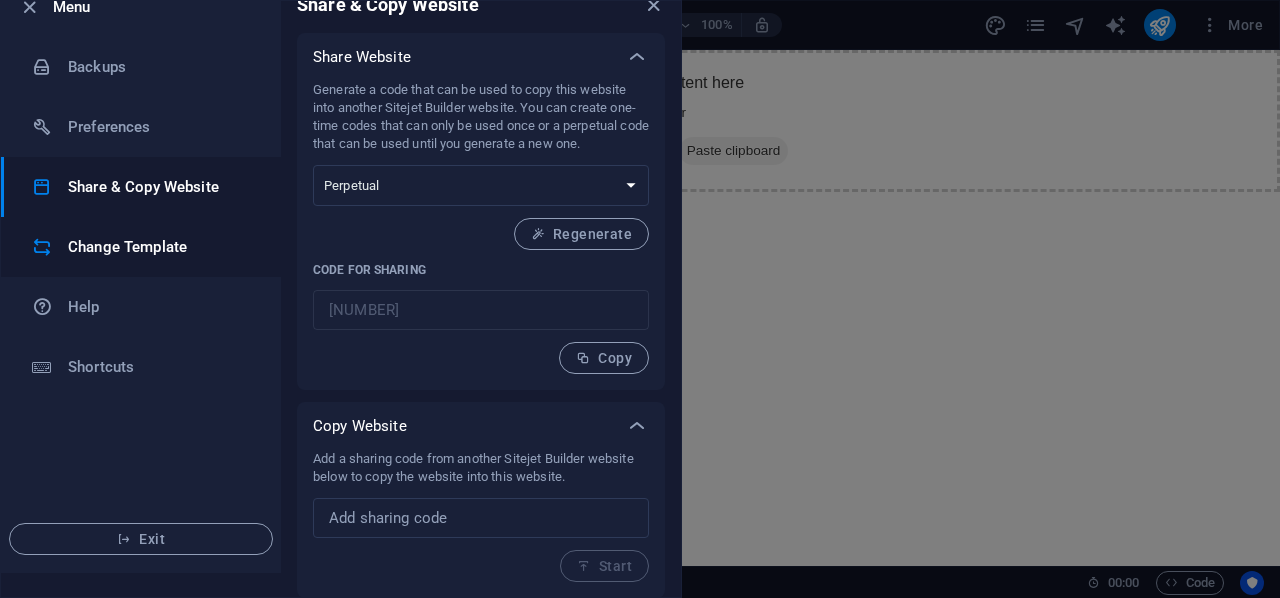 click on "Change Template" at bounding box center (141, 247) 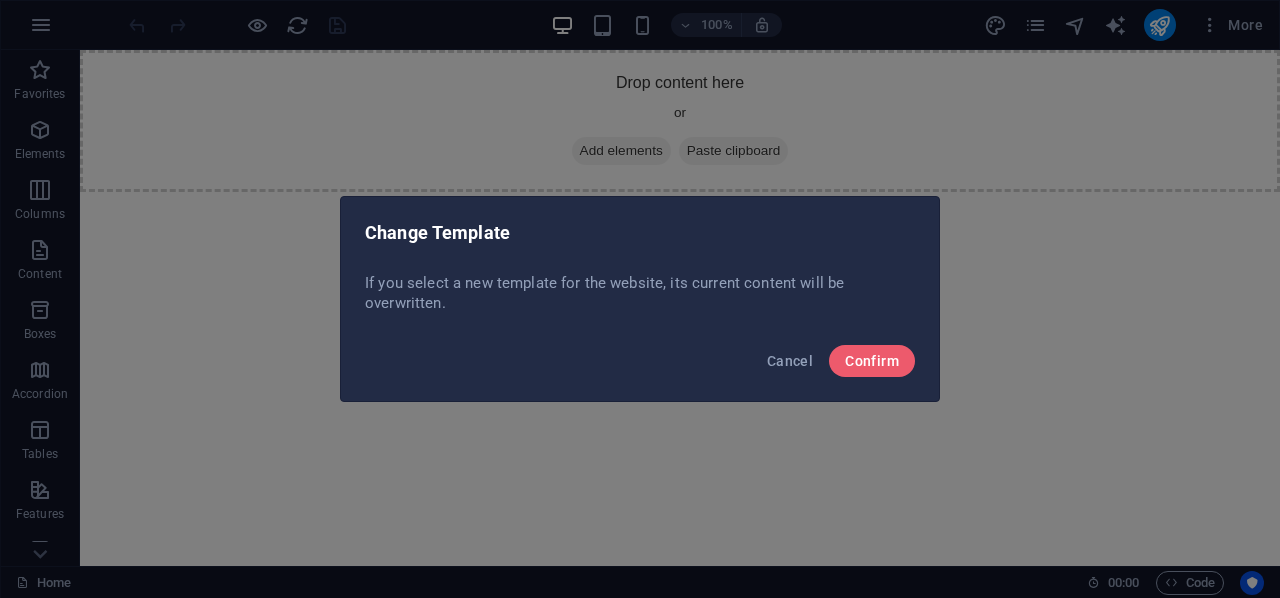 scroll, scrollTop: 0, scrollLeft: 0, axis: both 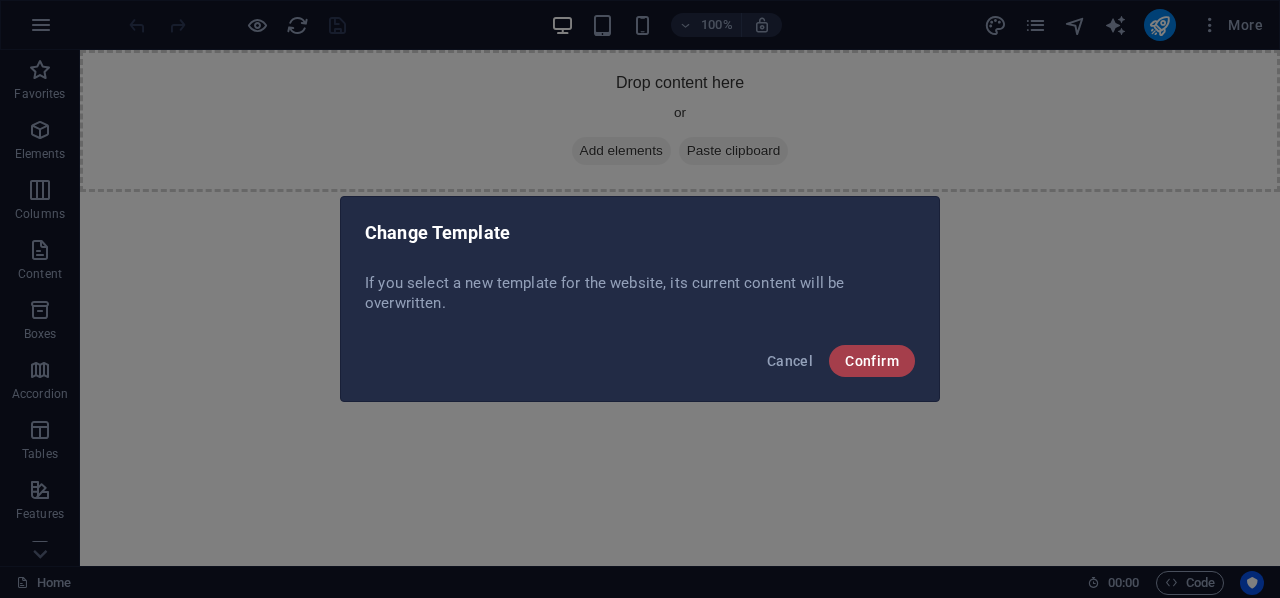 drag, startPoint x: 916, startPoint y: 361, endPoint x: 901, endPoint y: 363, distance: 15.132746 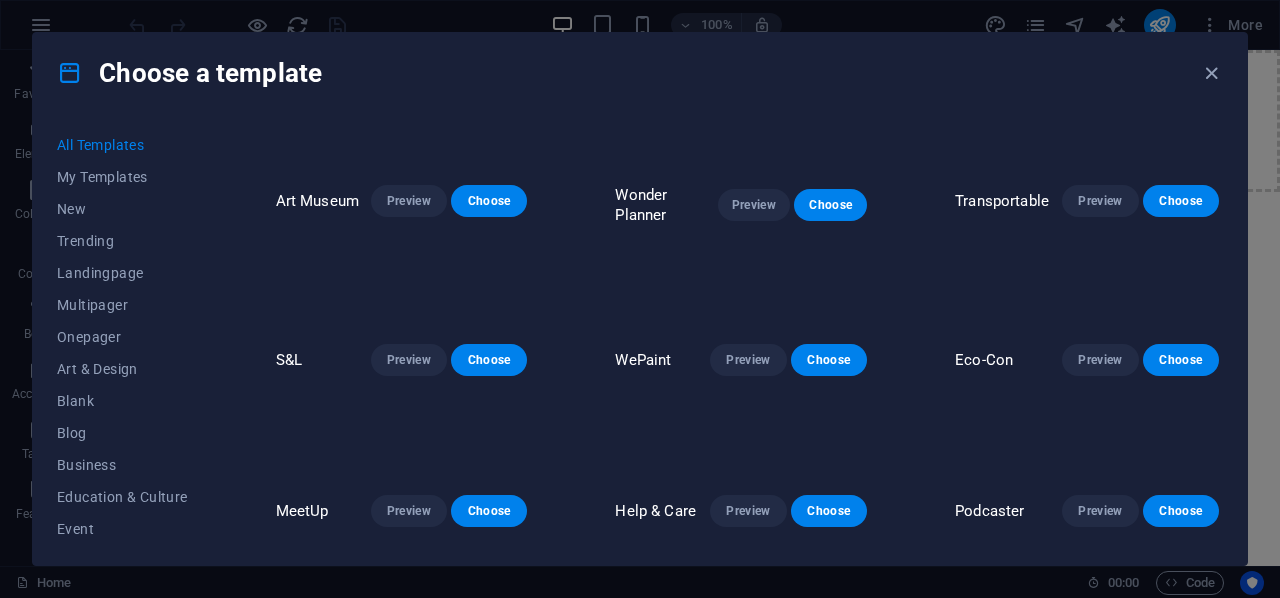 scroll, scrollTop: 350, scrollLeft: 0, axis: vertical 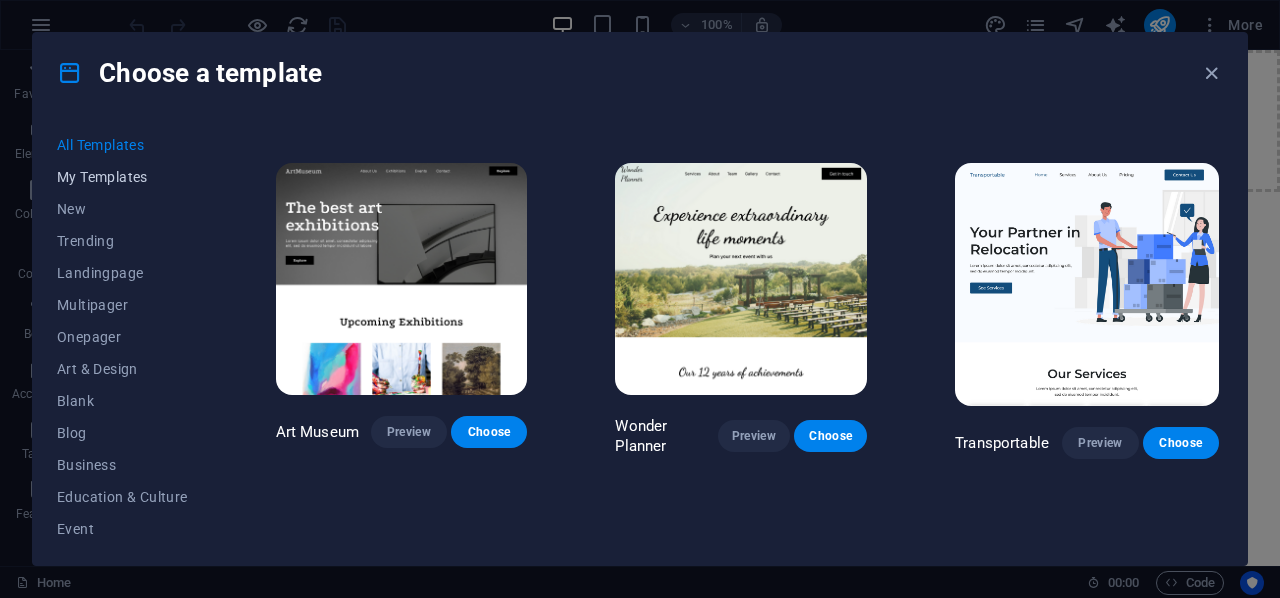click on "My Templates" at bounding box center (122, 177) 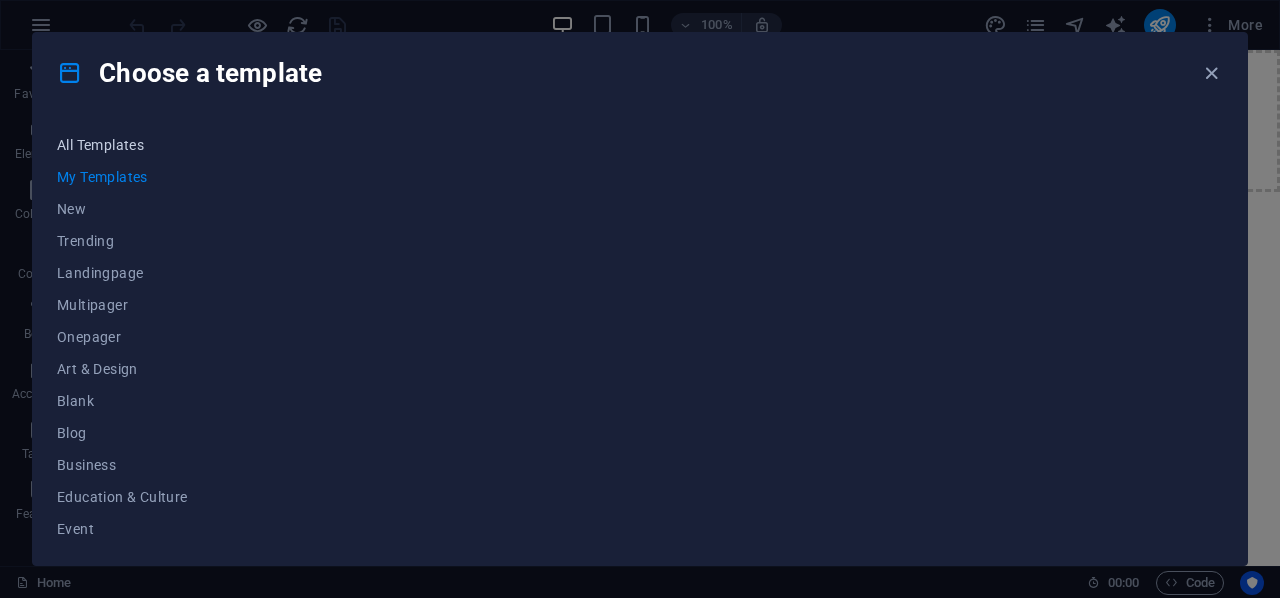 click on "All Templates" at bounding box center (122, 145) 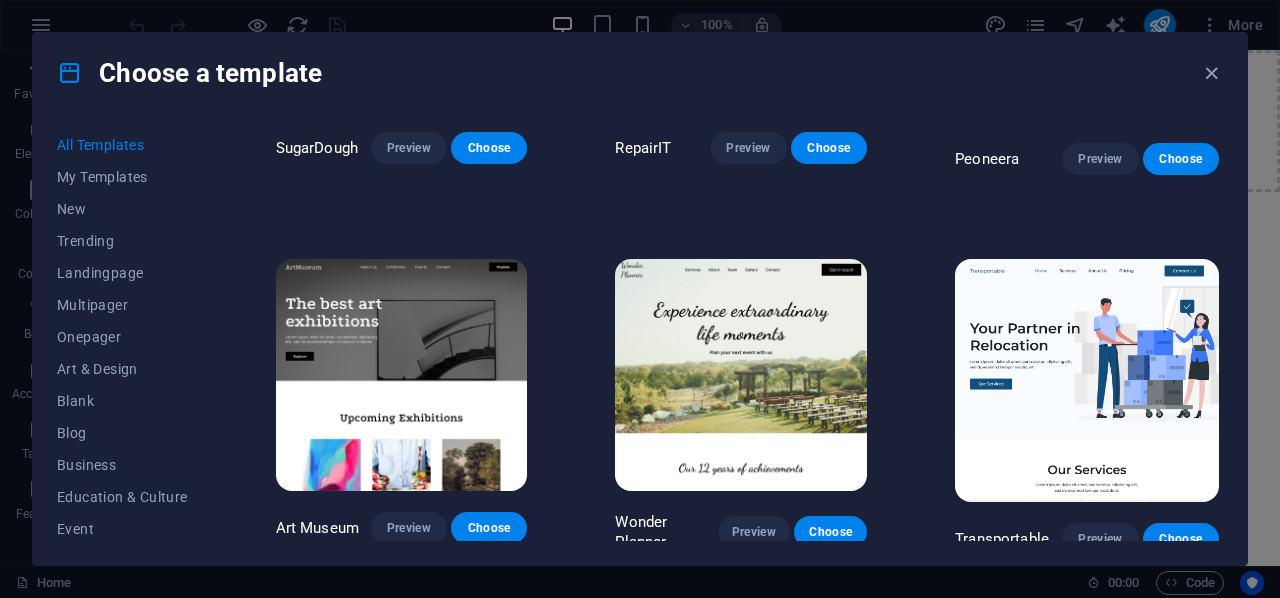 scroll, scrollTop: 0, scrollLeft: 0, axis: both 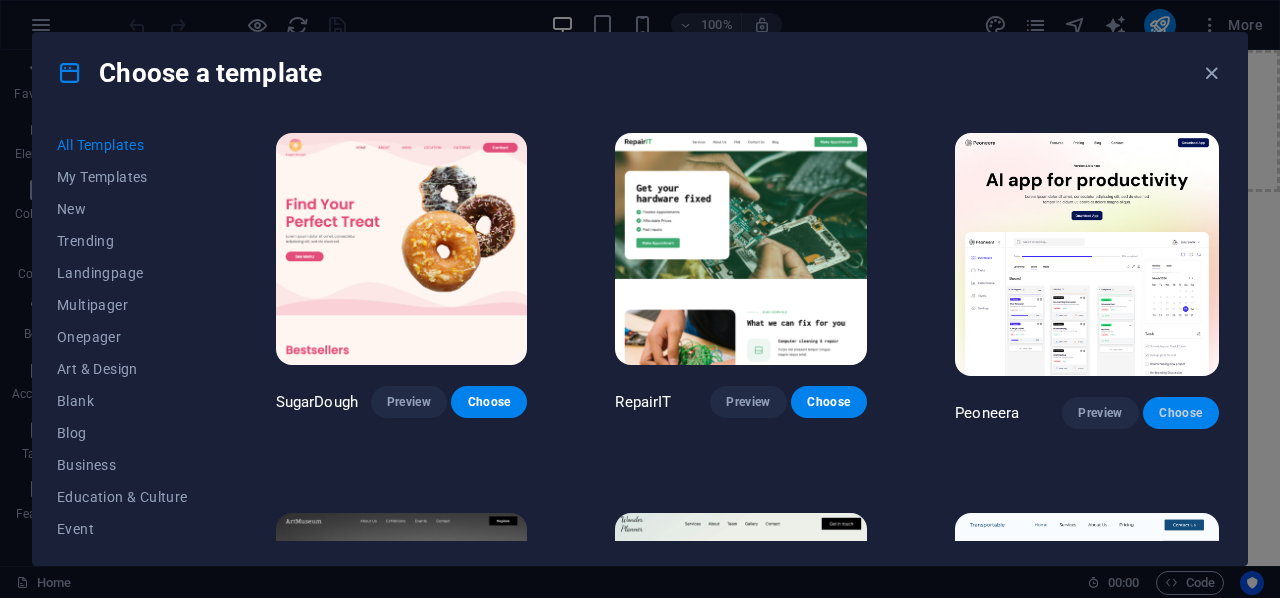 click on "Choose" at bounding box center (1181, 413) 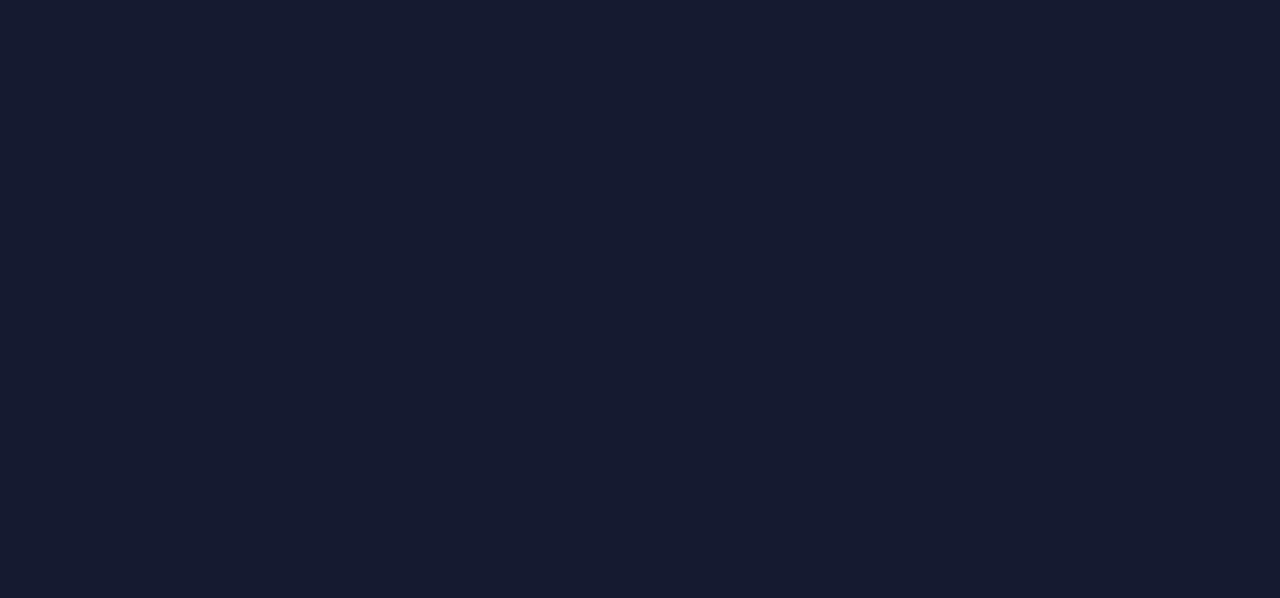 scroll, scrollTop: 0, scrollLeft: 0, axis: both 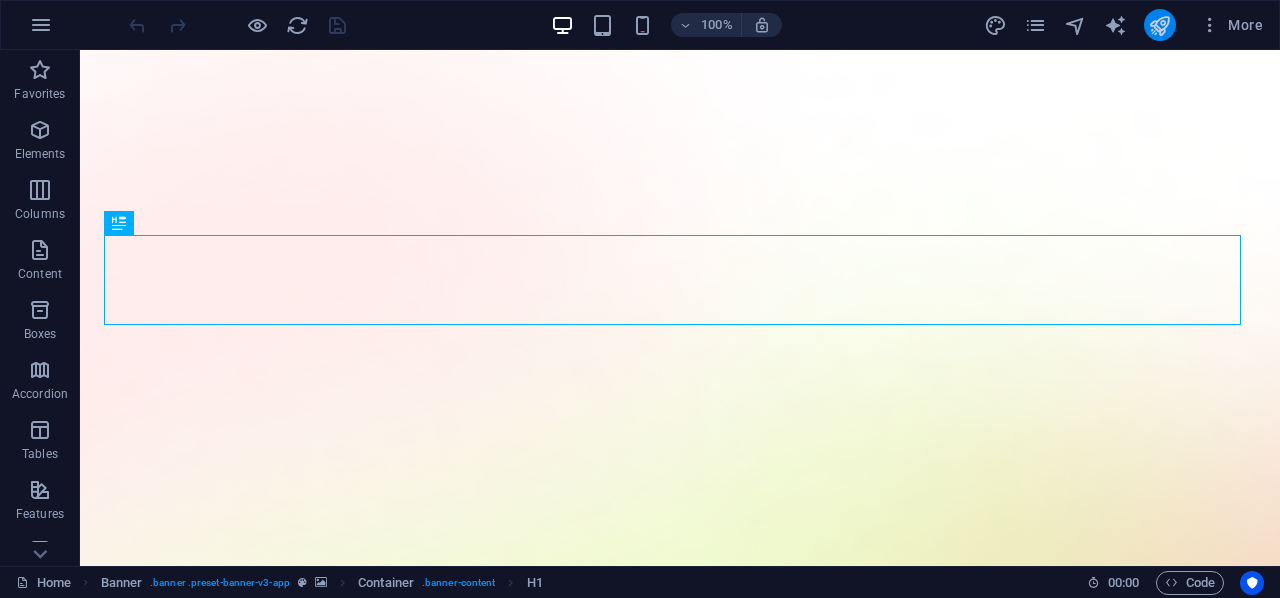 click at bounding box center [1160, 25] 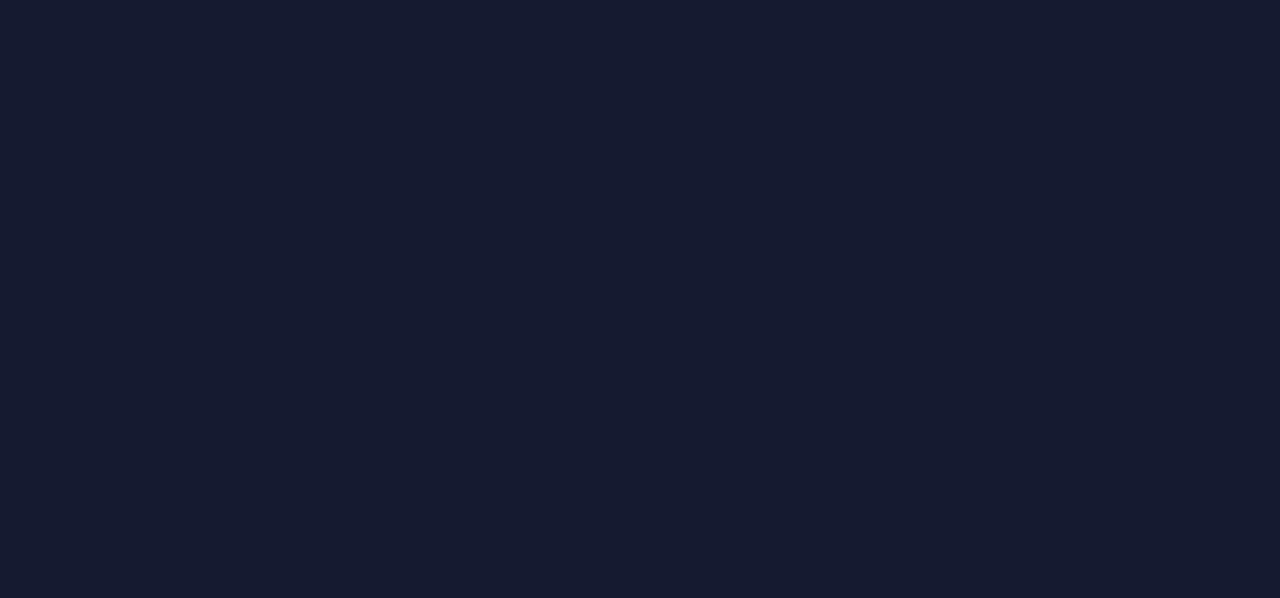 scroll, scrollTop: 0, scrollLeft: 0, axis: both 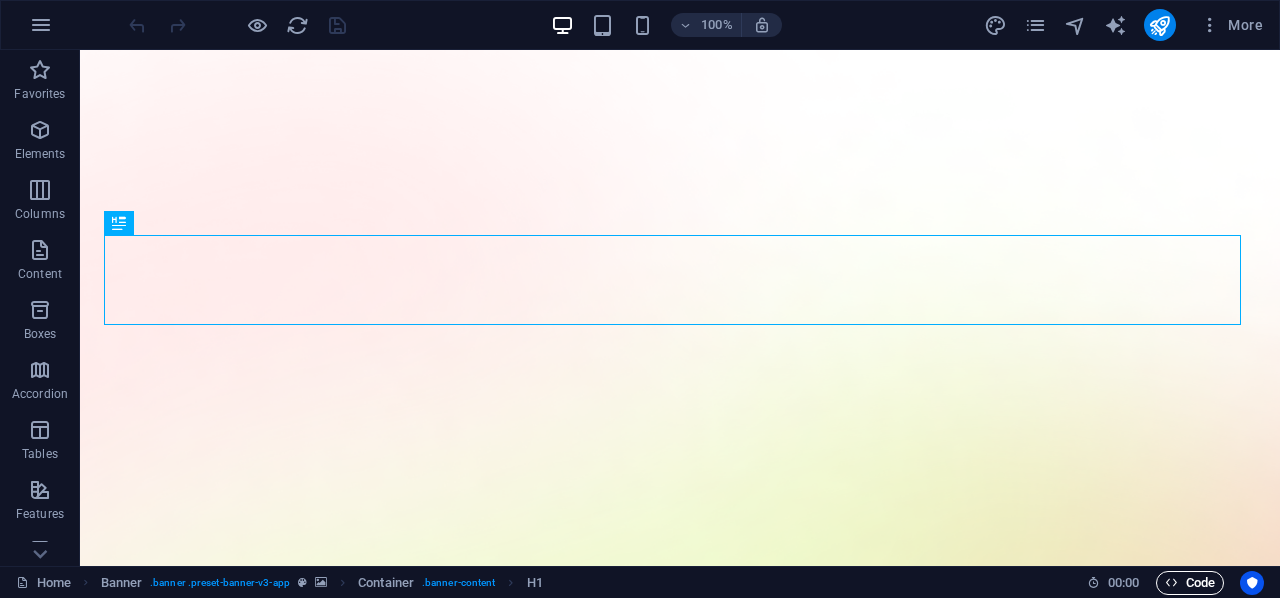 click at bounding box center [1171, 582] 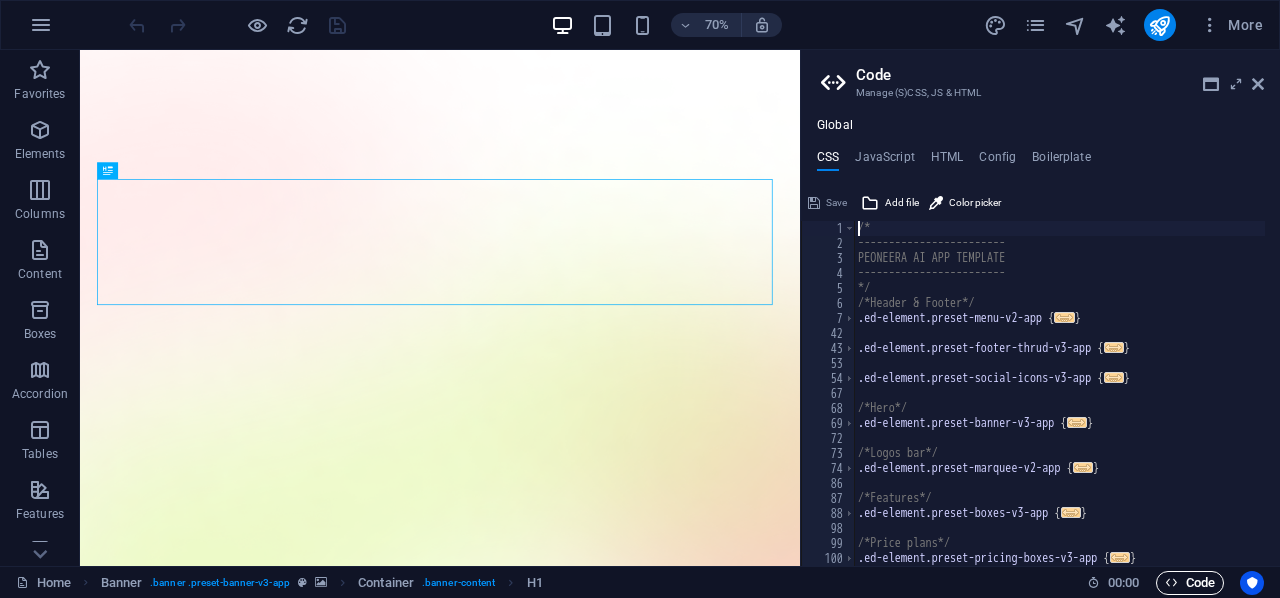 click at bounding box center (1171, 582) 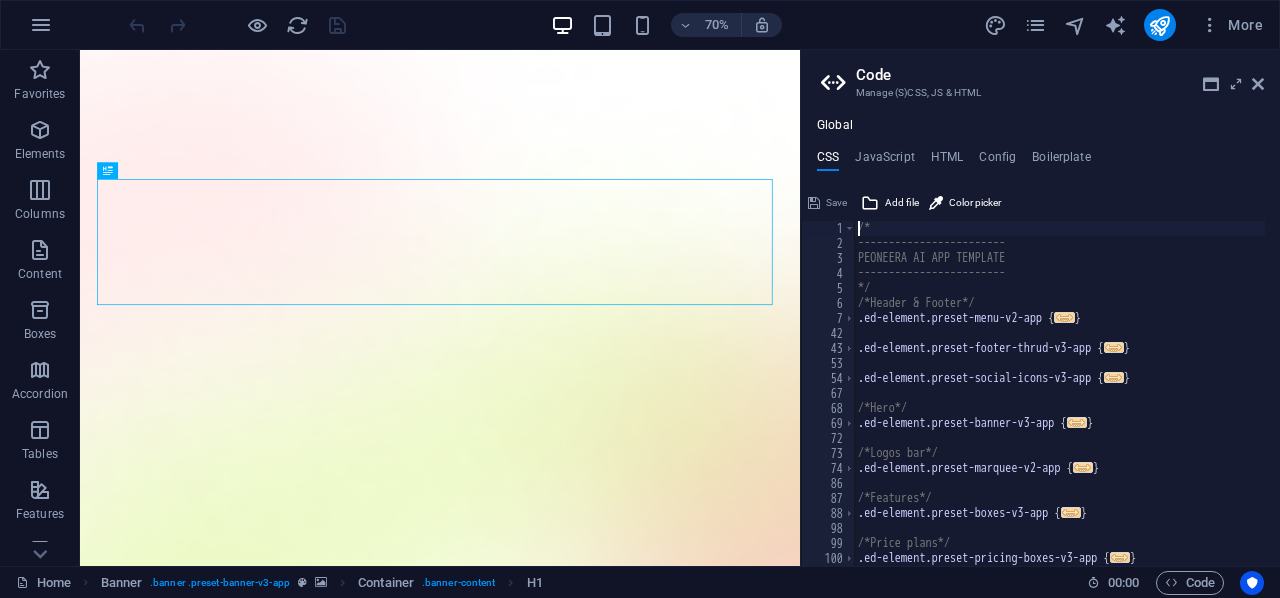 click on "More" at bounding box center [1127, 25] 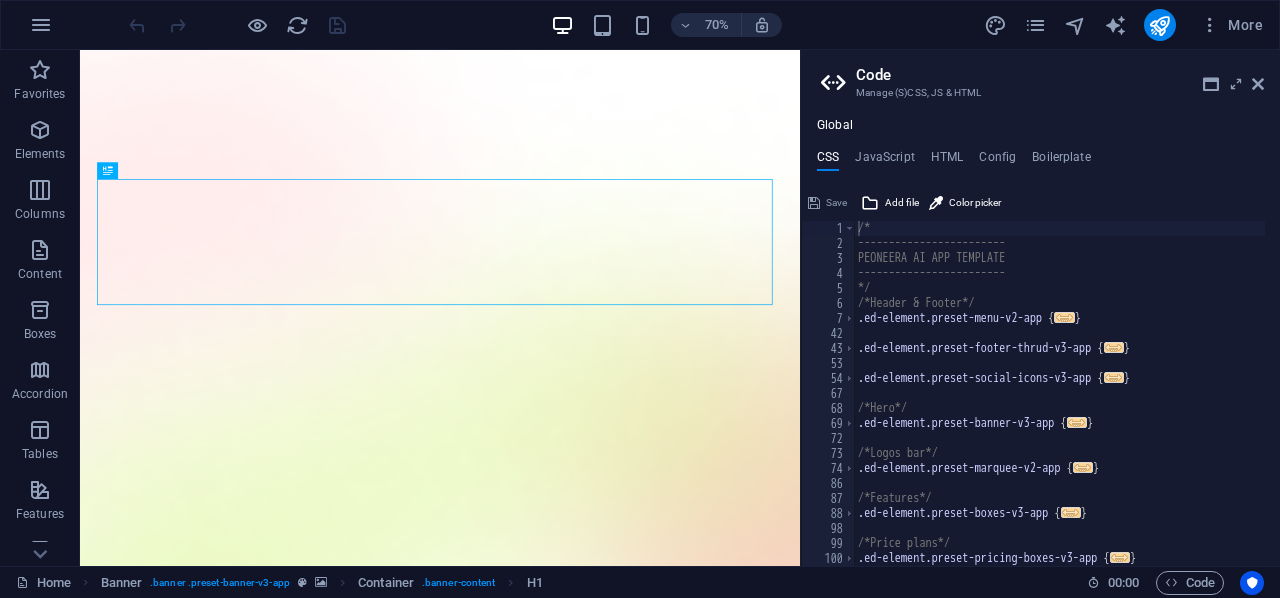 click on "More" at bounding box center (1127, 25) 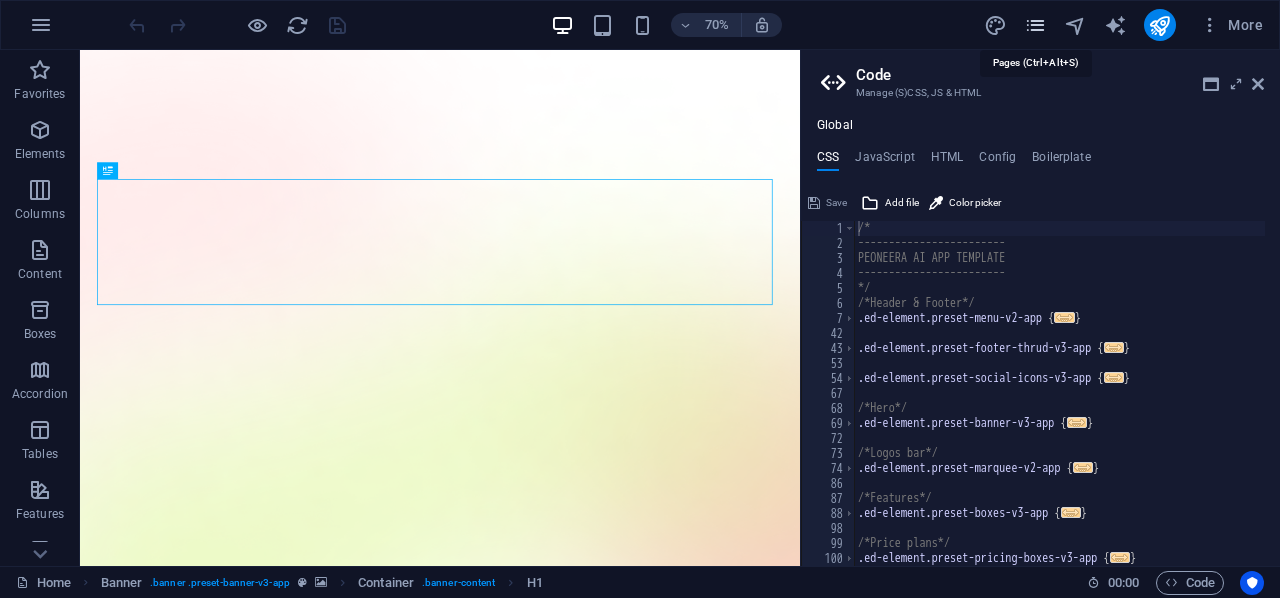 click at bounding box center [1035, 25] 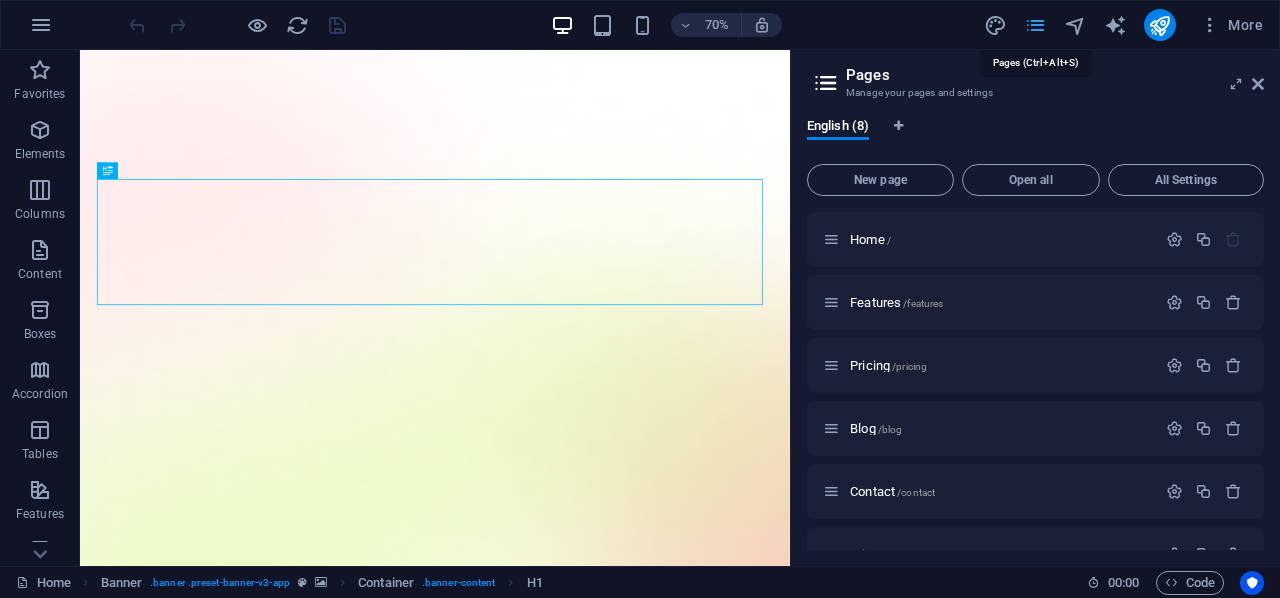 click at bounding box center [1035, 25] 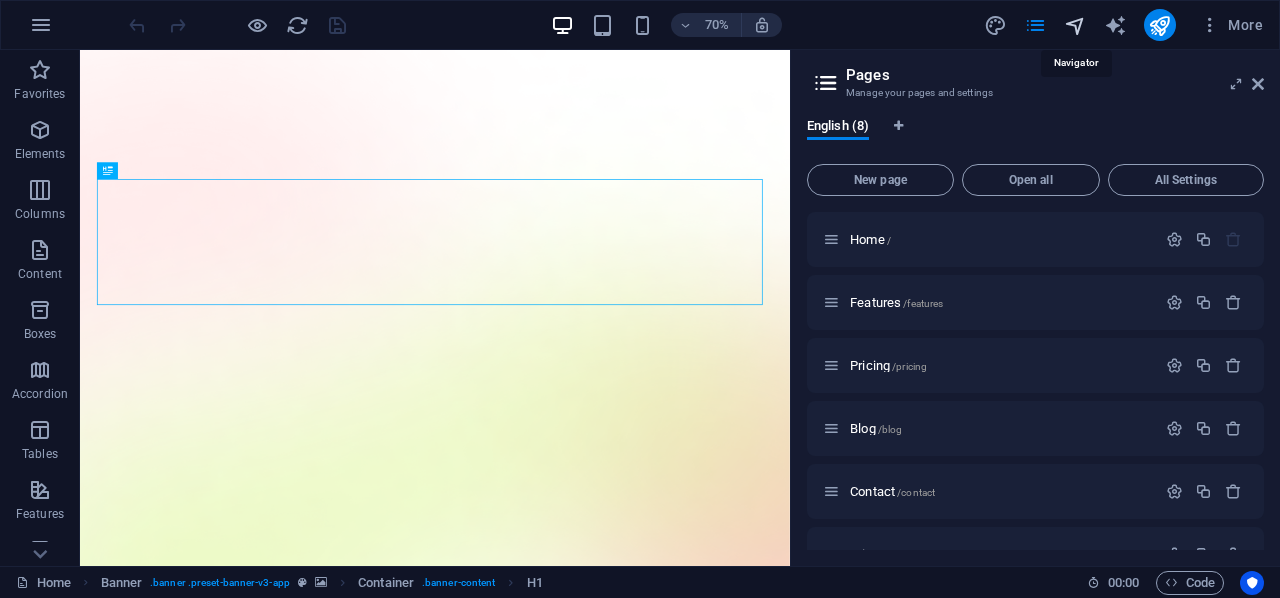 click at bounding box center (1075, 25) 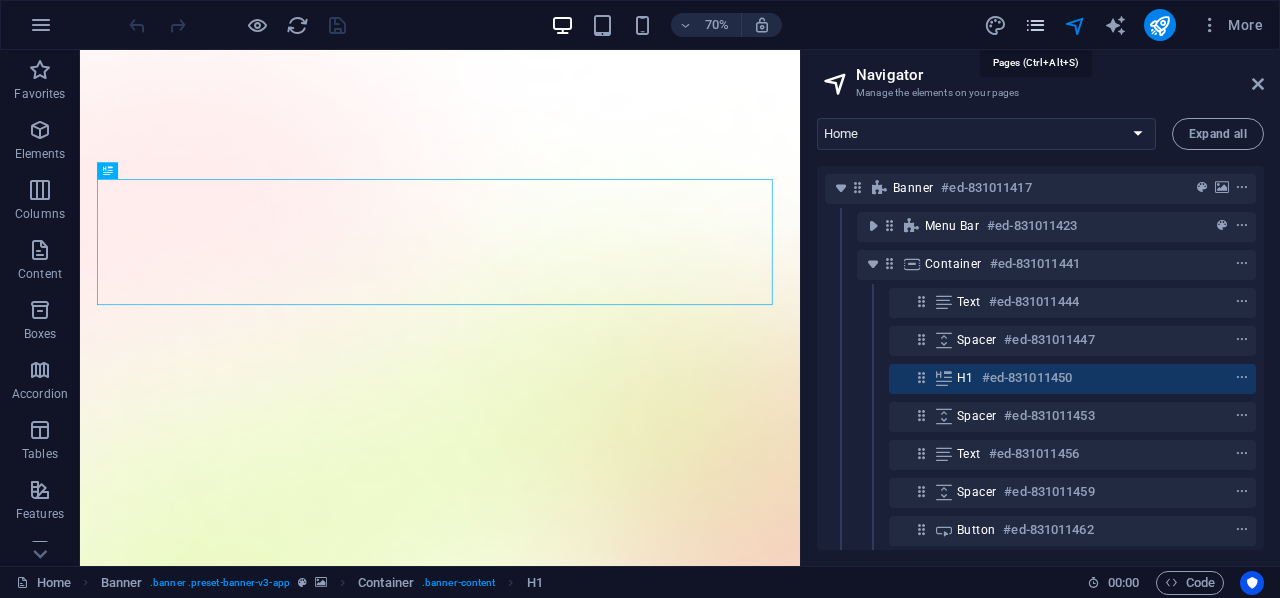 click at bounding box center (1035, 25) 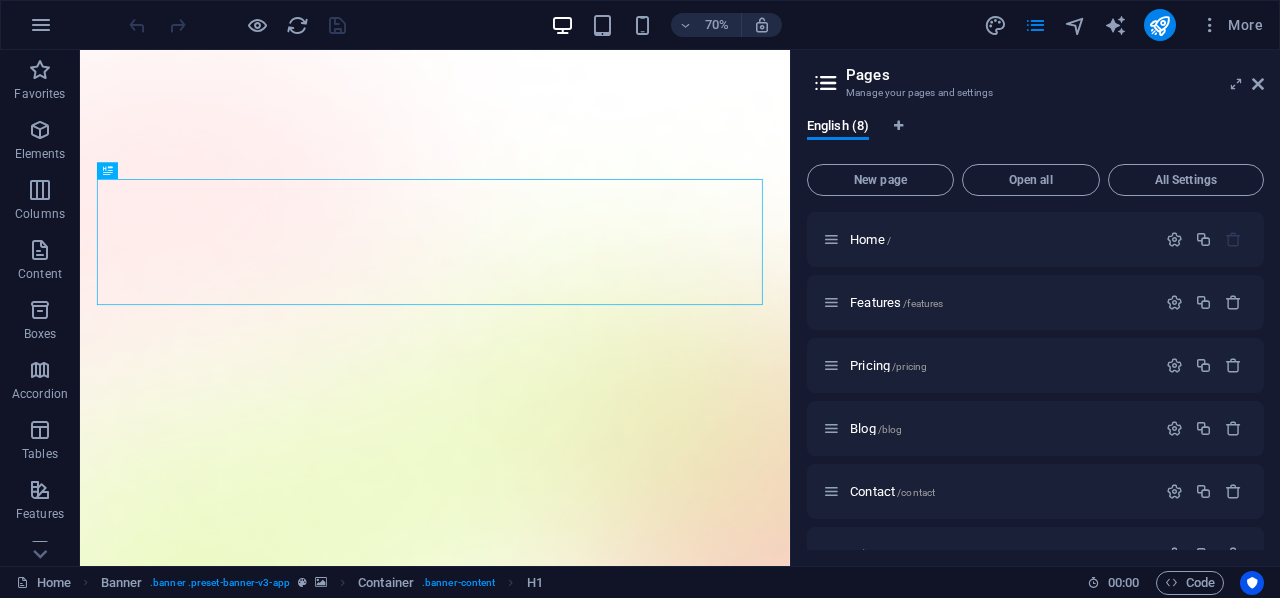 click on "More" at bounding box center [1127, 25] 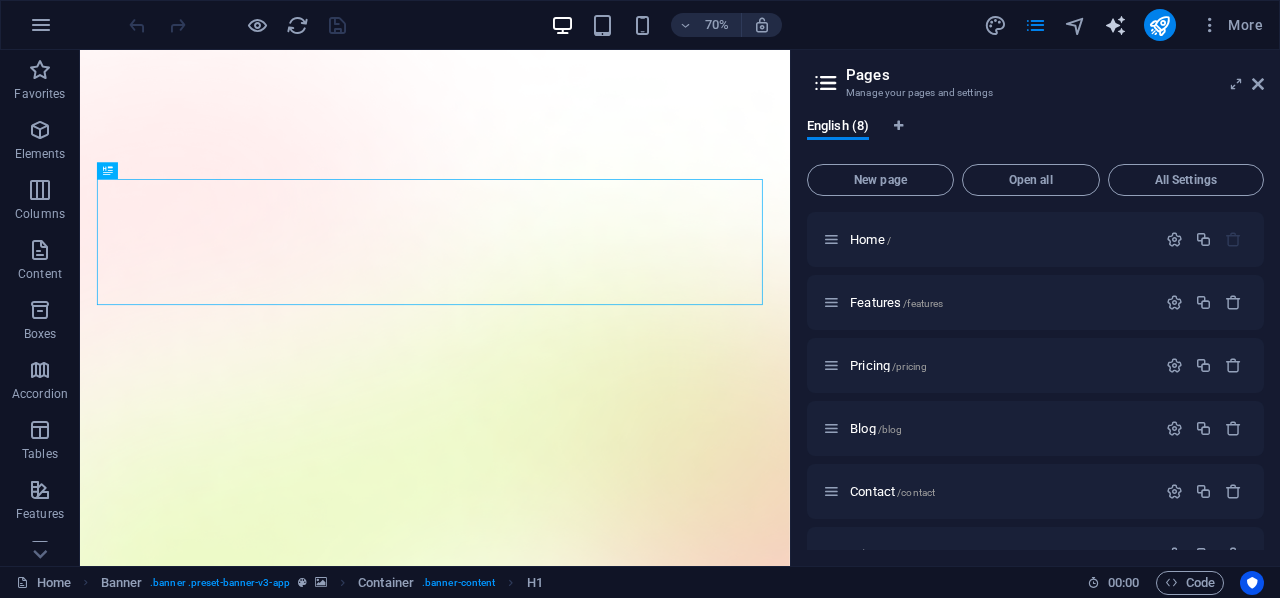 click on "More" at bounding box center (1127, 25) 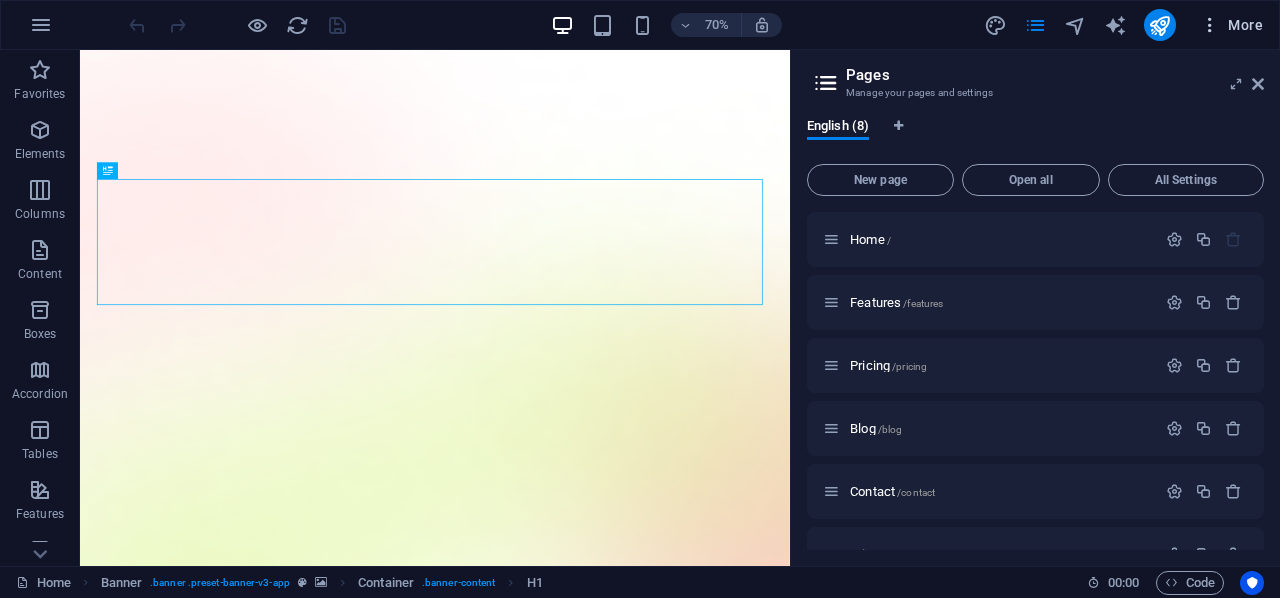 click on "More" at bounding box center [1231, 25] 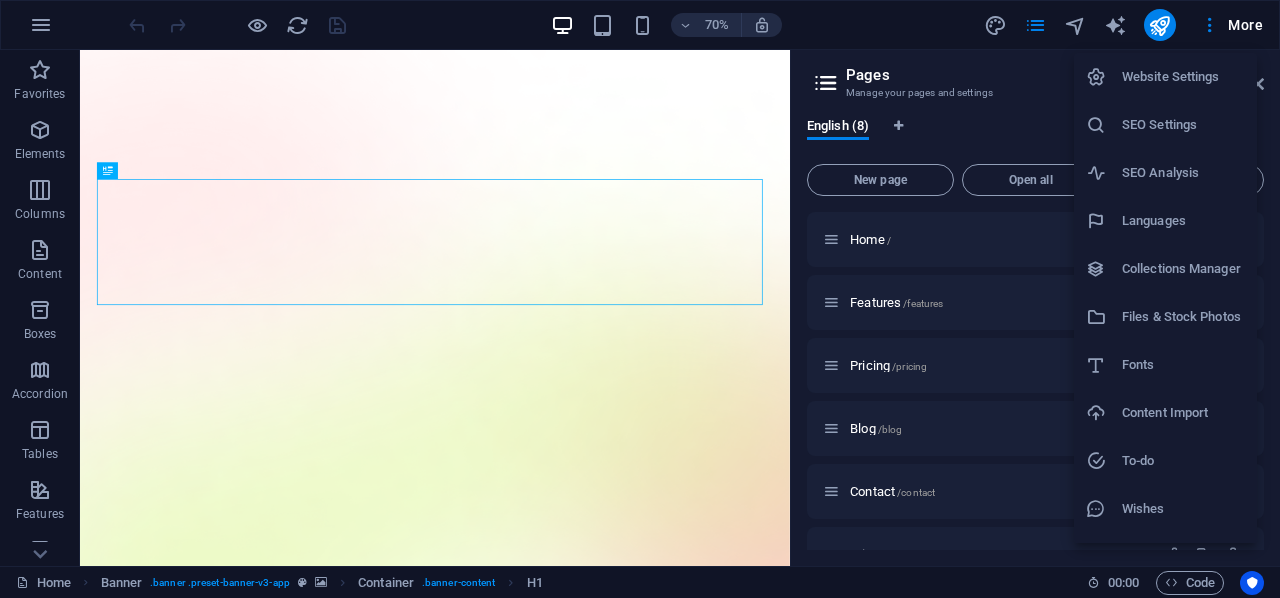 click on "Website Settings" at bounding box center [1183, 77] 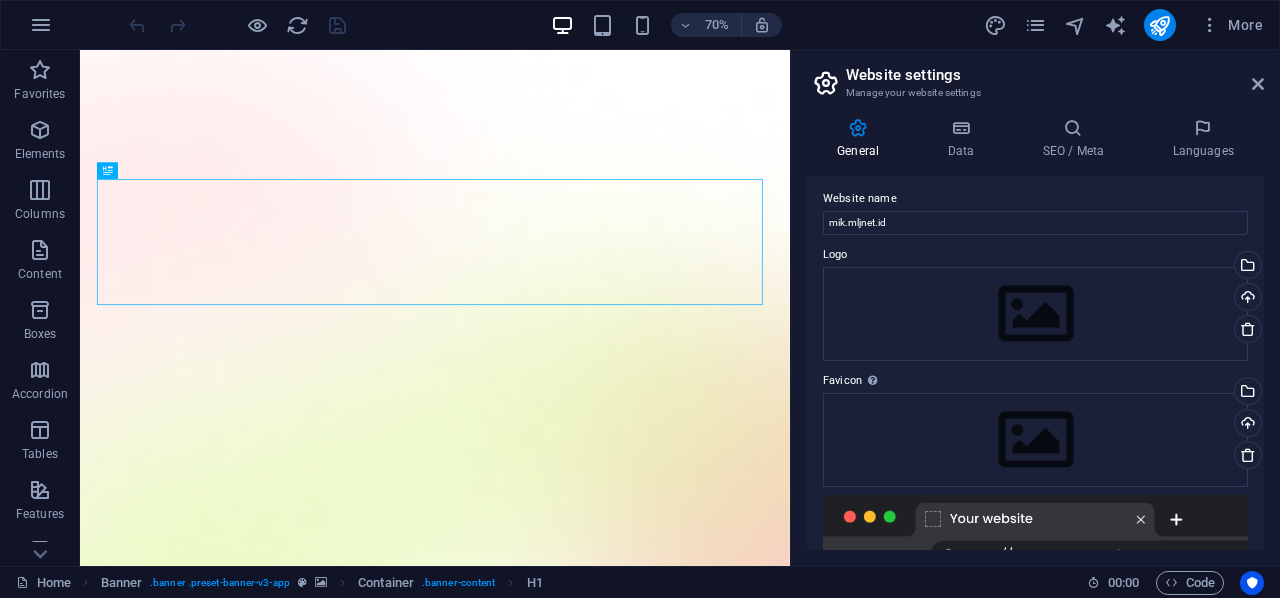 scroll, scrollTop: 0, scrollLeft: 0, axis: both 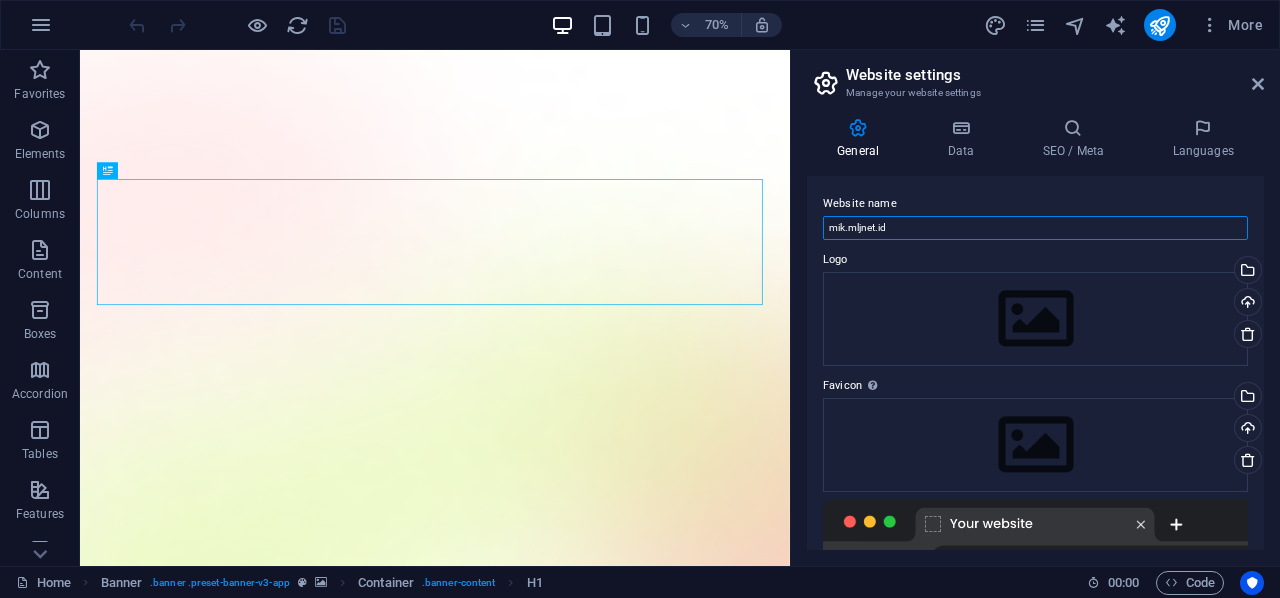 click on "[EMAIL]" at bounding box center (1035, 228) 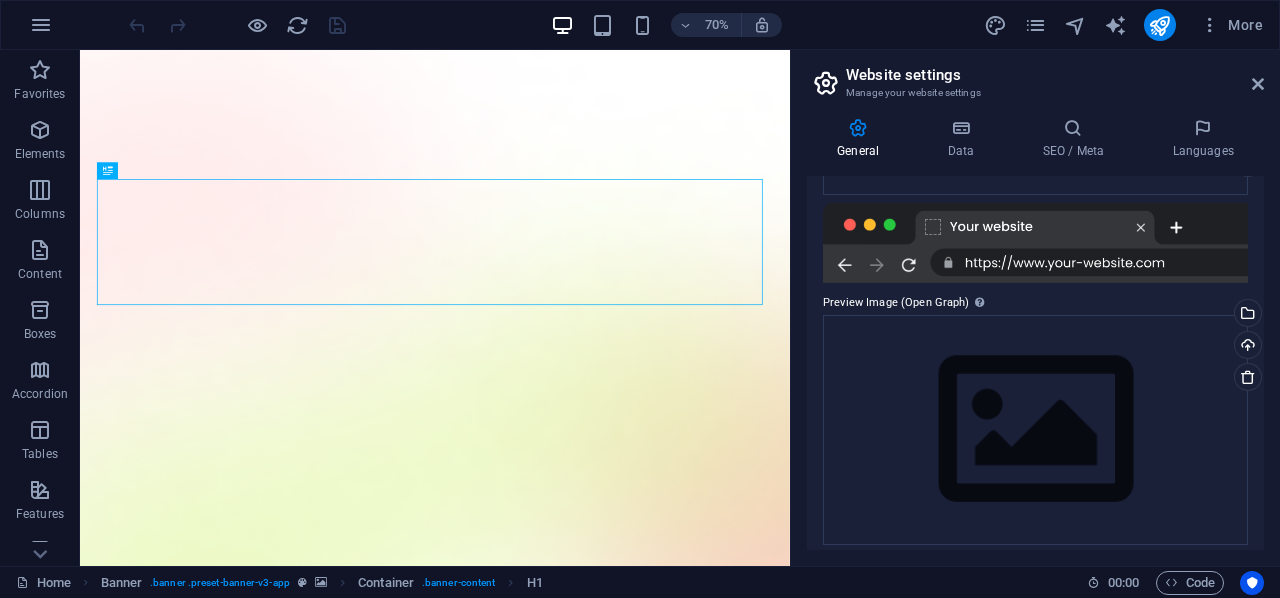 scroll, scrollTop: 307, scrollLeft: 0, axis: vertical 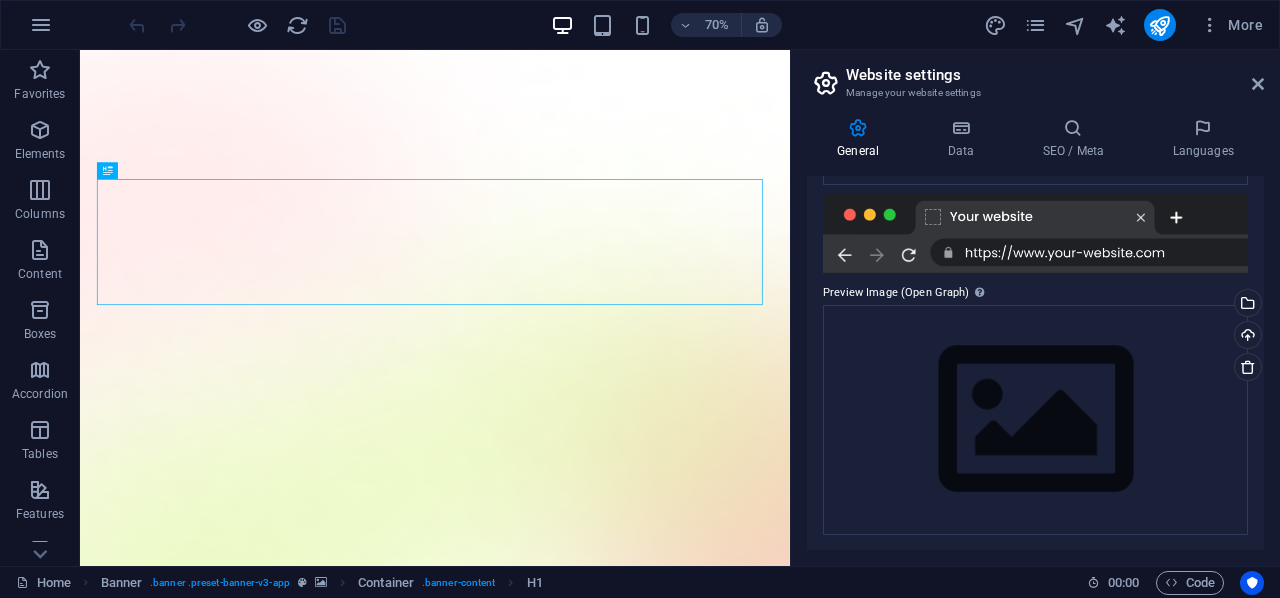 click on "Website name mik.mljnet.id Logo Drag files here, click to choose files or select files from Files or our free stock photos & videos Select files from the file manager, stock photos, or upload file(s) Upload Favicon Set the favicon of your website here. A favicon is a small icon shown in the browser tab next to your website title. It helps visitors identify your website. Drag files here, click to choose files or select files from Files or our free stock photos & videos Select files from the file manager, stock photos, or upload file(s) Upload Preview Image (Open Graph) This image will be shown when the website is shared on social networks Drag files here, click to choose files or select files from Files or our free stock photos & videos Select files from the file manager, stock photos, or upload file(s) Upload" at bounding box center [1035, 363] 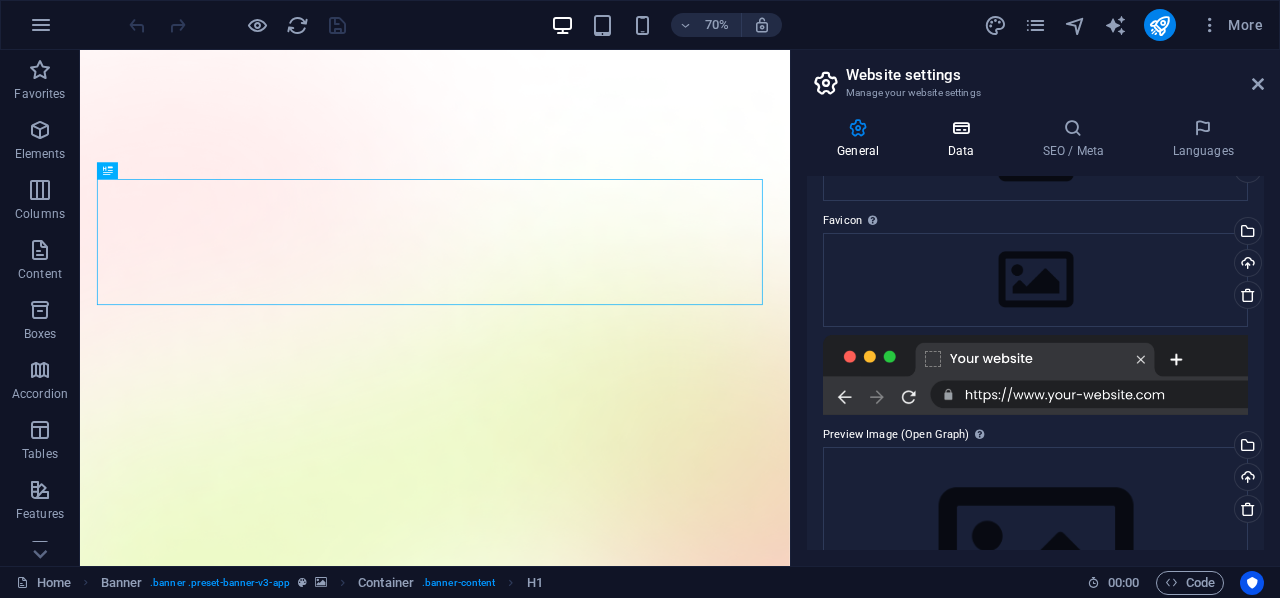 scroll, scrollTop: 182, scrollLeft: 0, axis: vertical 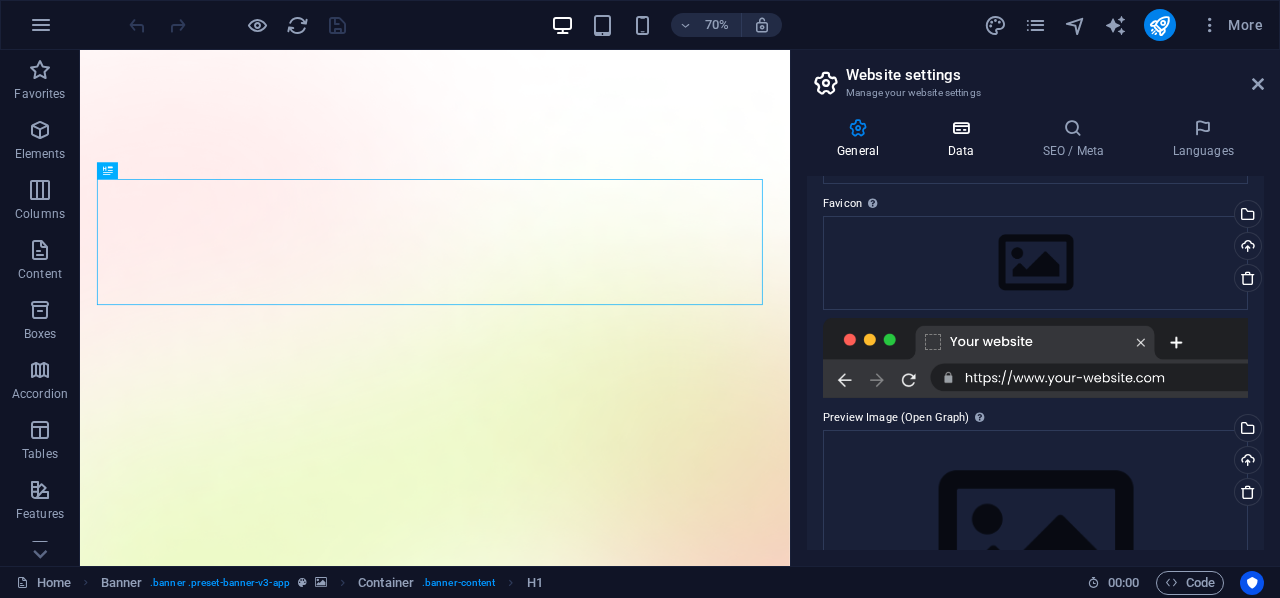 click at bounding box center (960, 128) 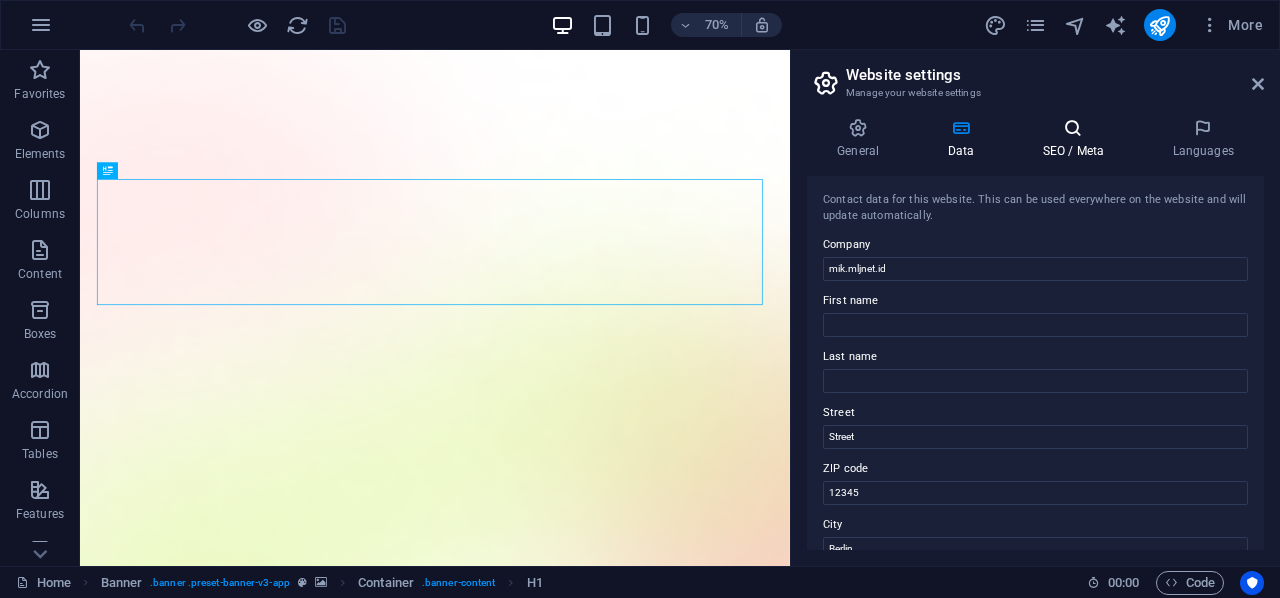 click at bounding box center (1073, 128) 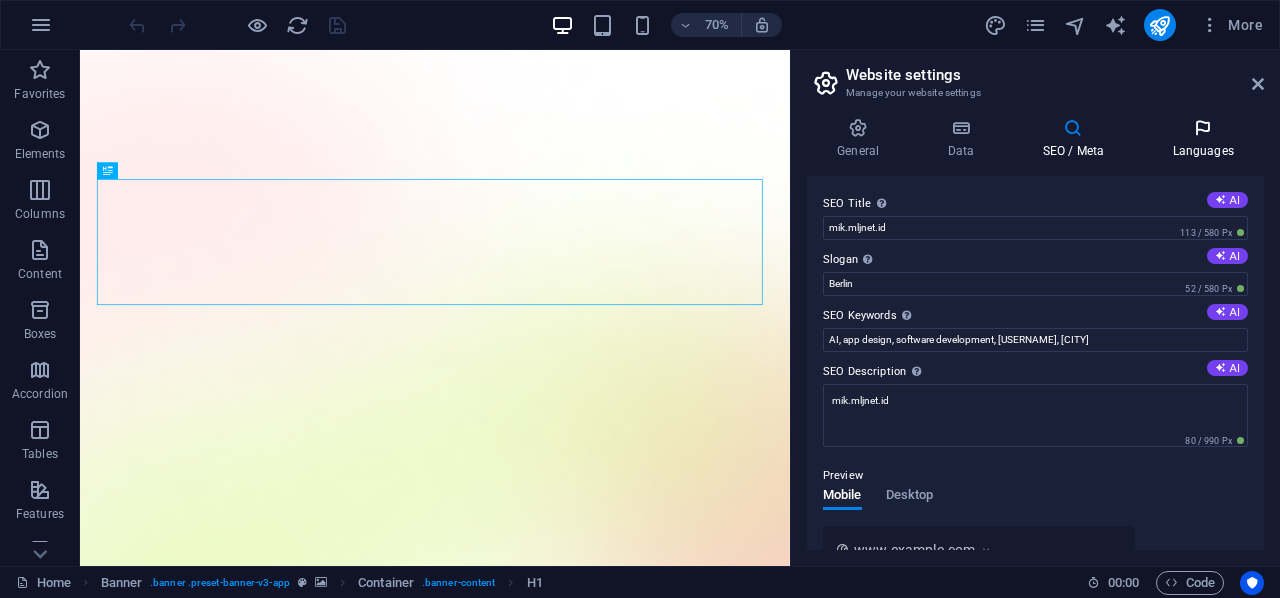 click on "Languages" at bounding box center [1203, 139] 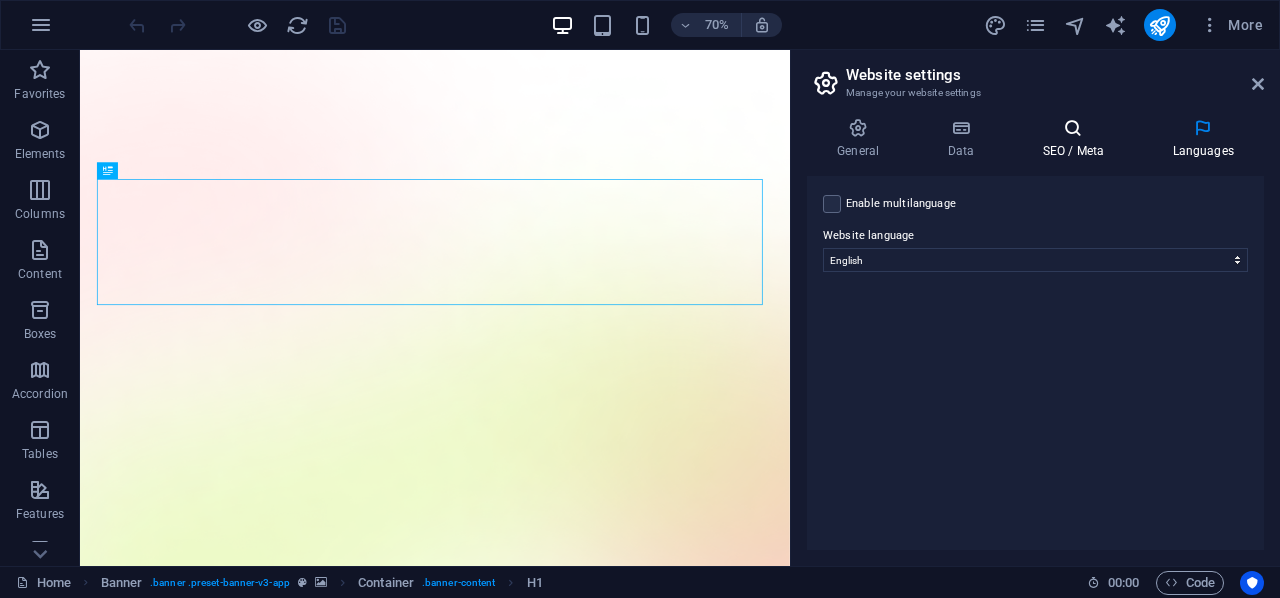 click on "SEO / Meta" at bounding box center [1077, 139] 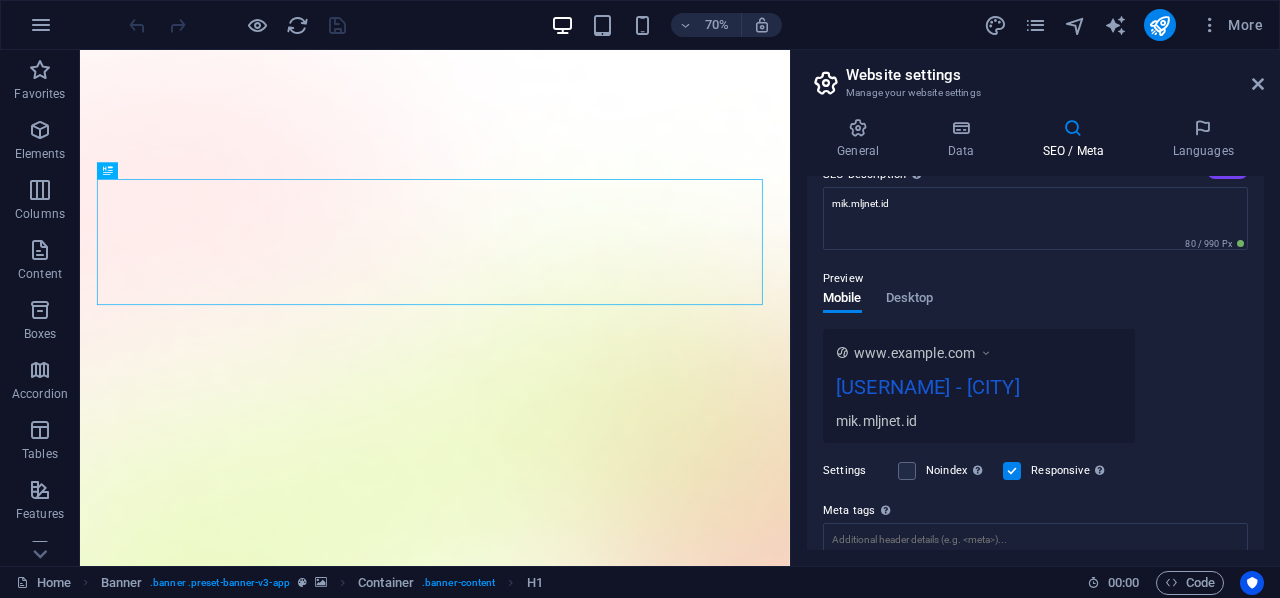 scroll, scrollTop: 205, scrollLeft: 0, axis: vertical 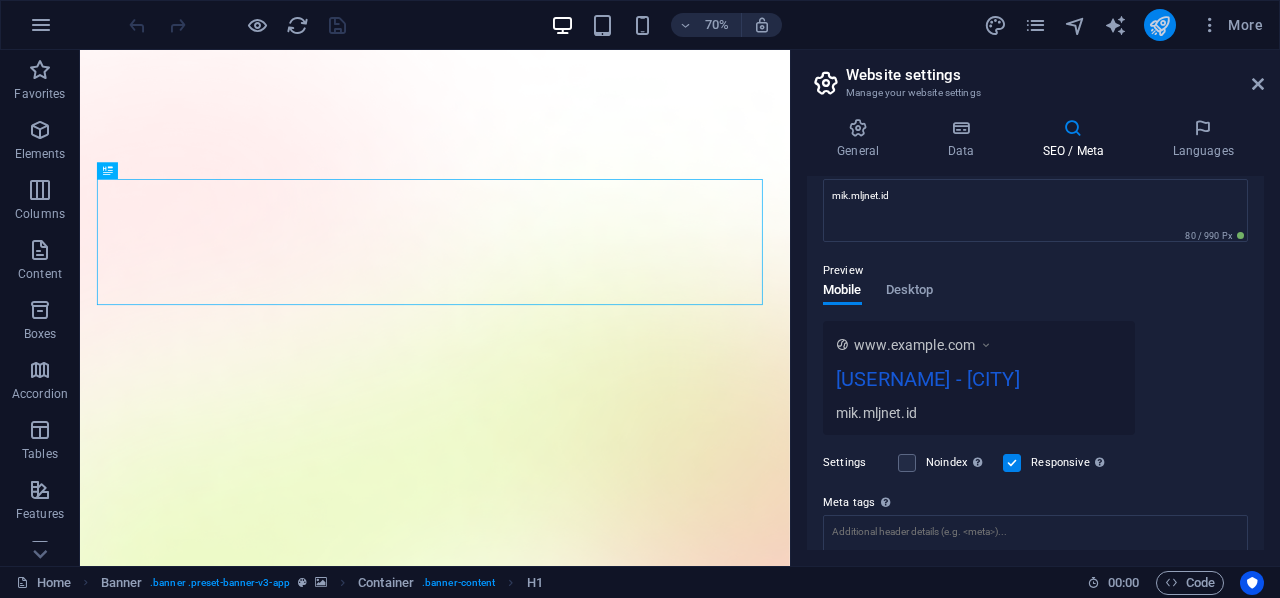 click at bounding box center (1160, 25) 